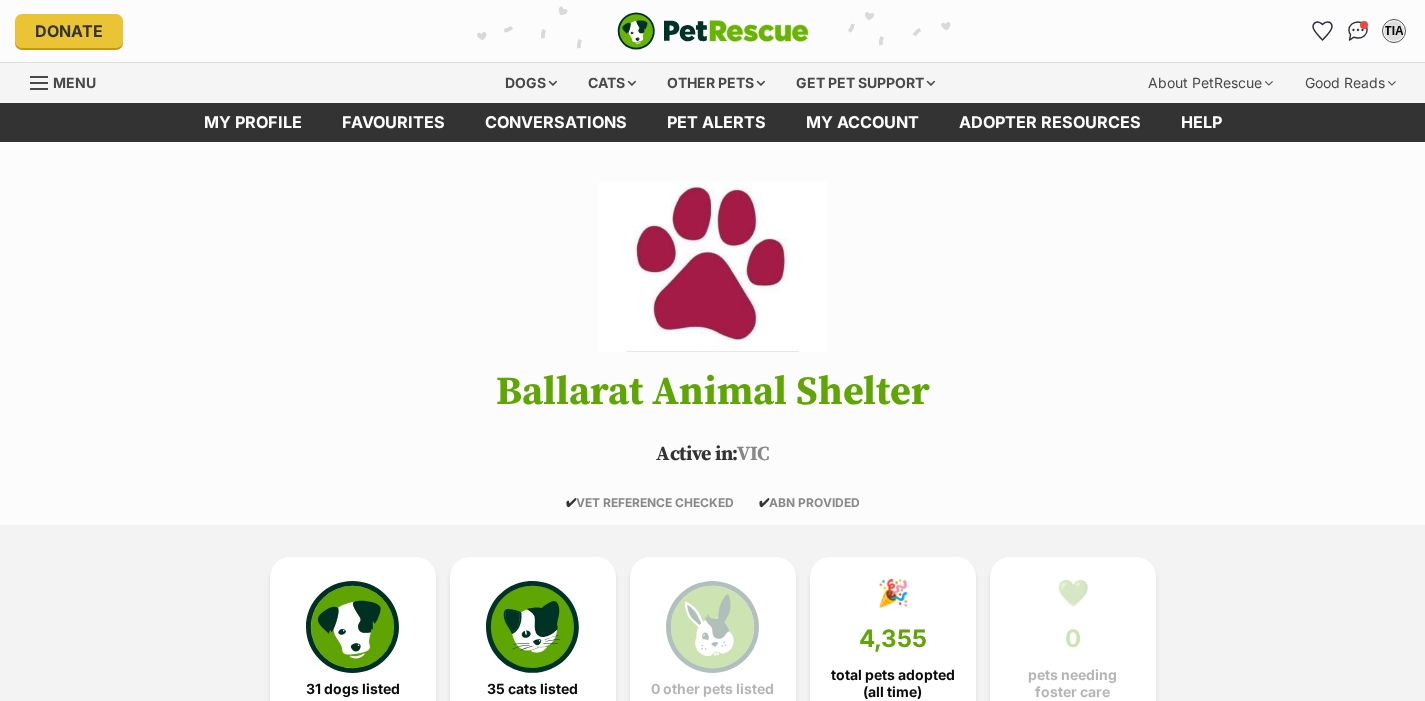 scroll, scrollTop: 0, scrollLeft: 0, axis: both 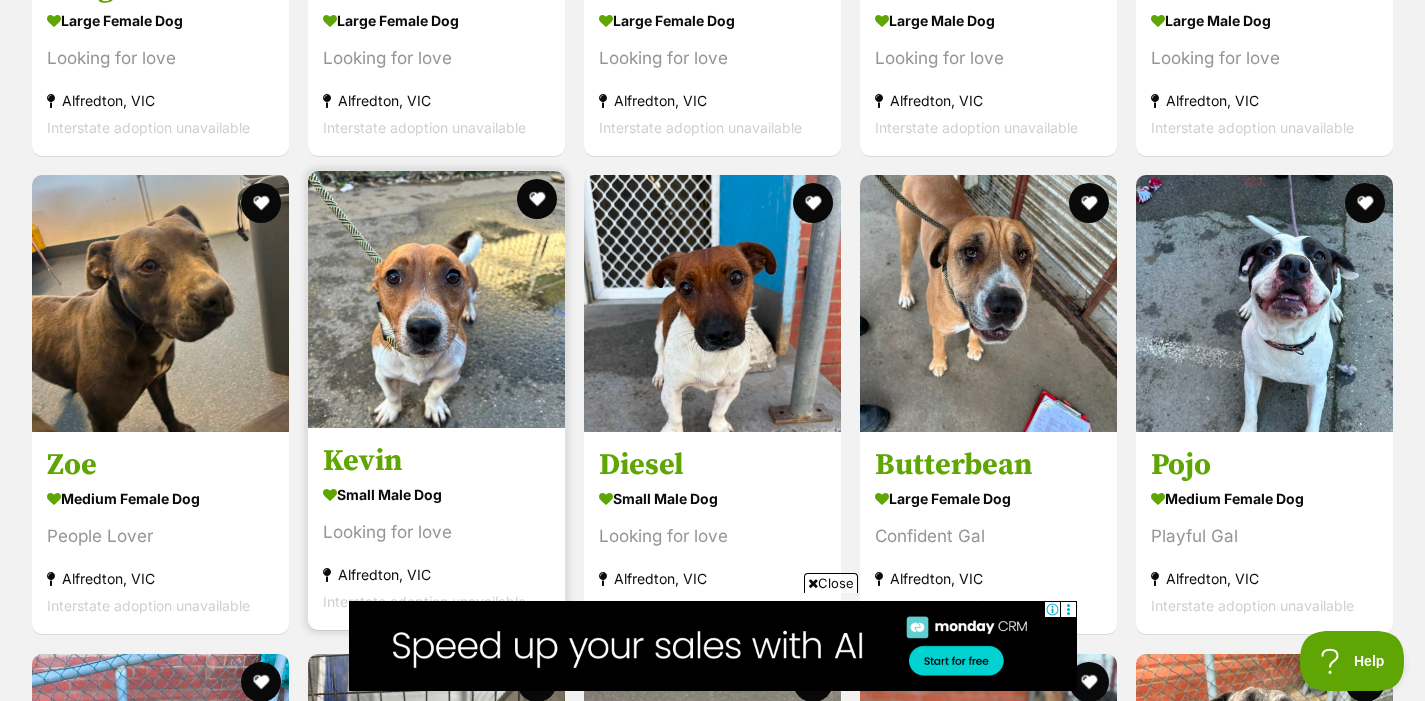 click on "Kevin" at bounding box center (436, 462) 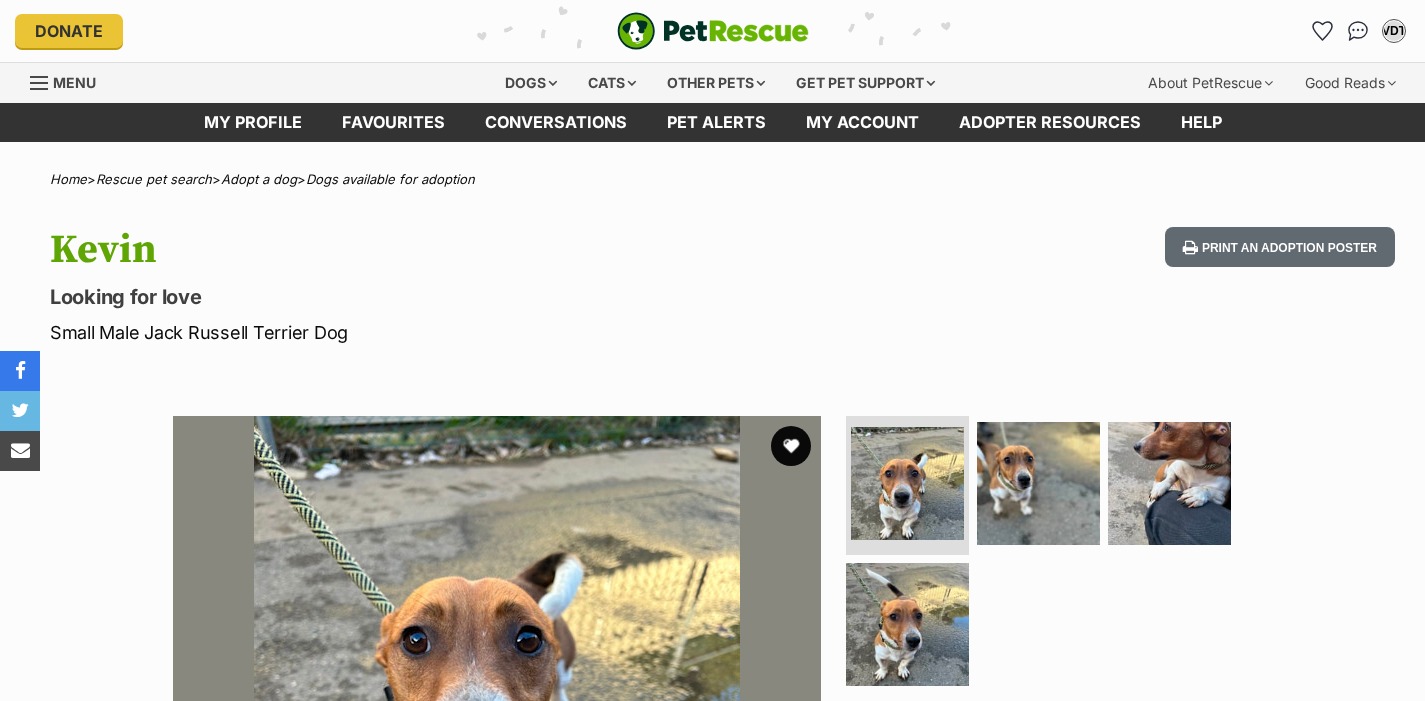 scroll, scrollTop: 0, scrollLeft: 0, axis: both 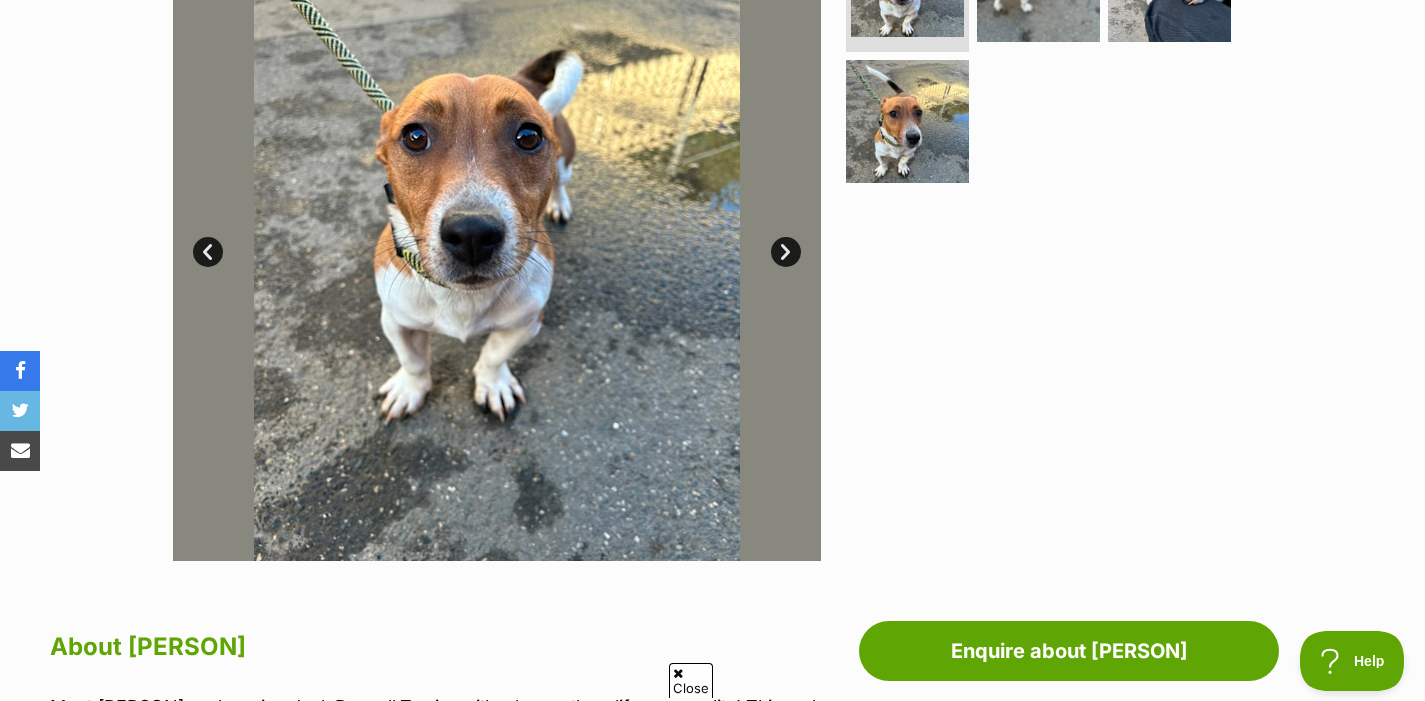 click on "Next" at bounding box center (786, 252) 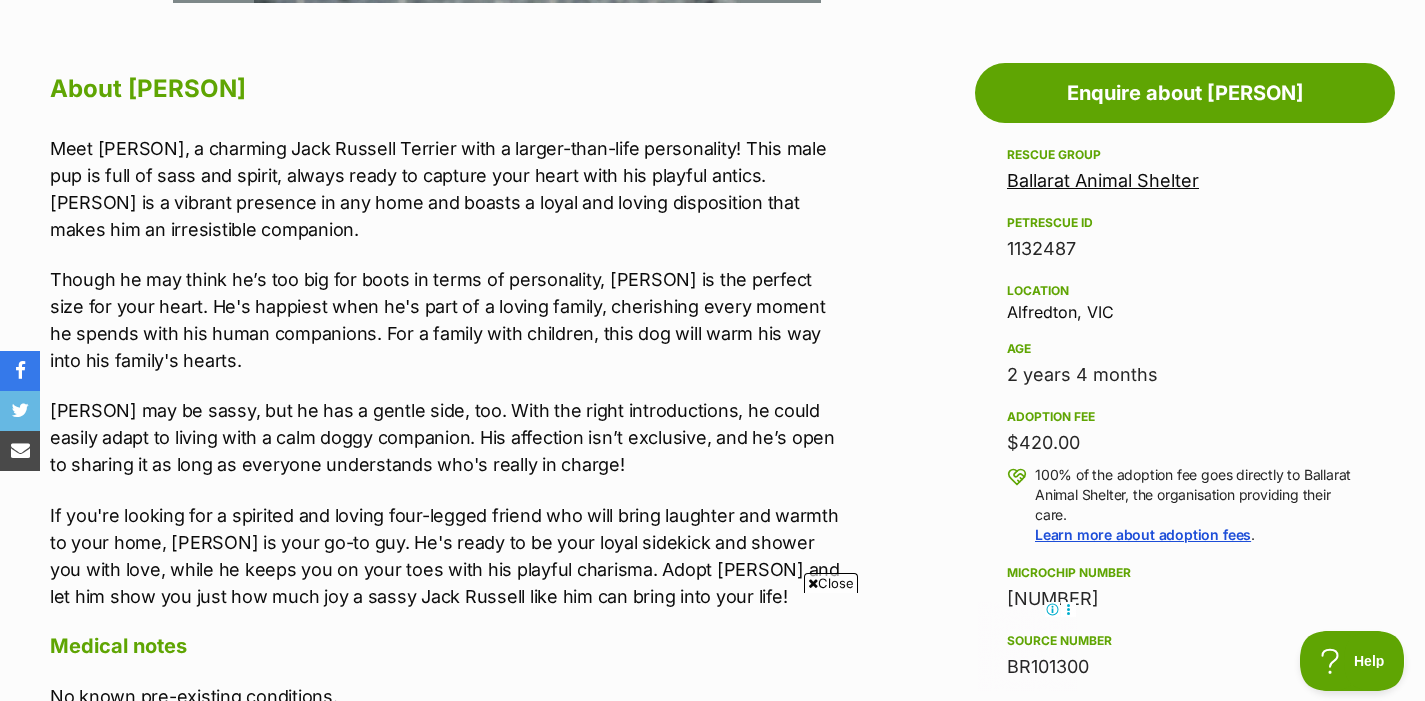 scroll, scrollTop: 1064, scrollLeft: 0, axis: vertical 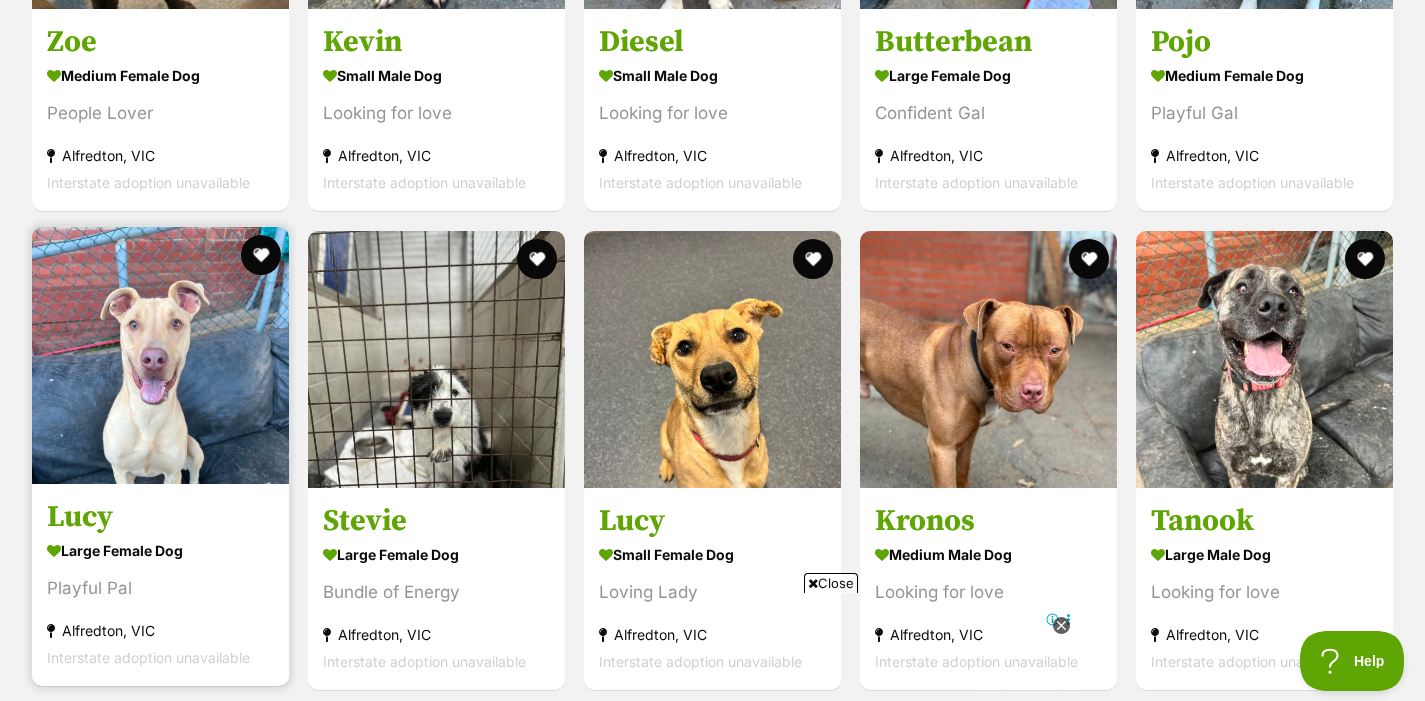 click on "Lucy" at bounding box center (160, 517) 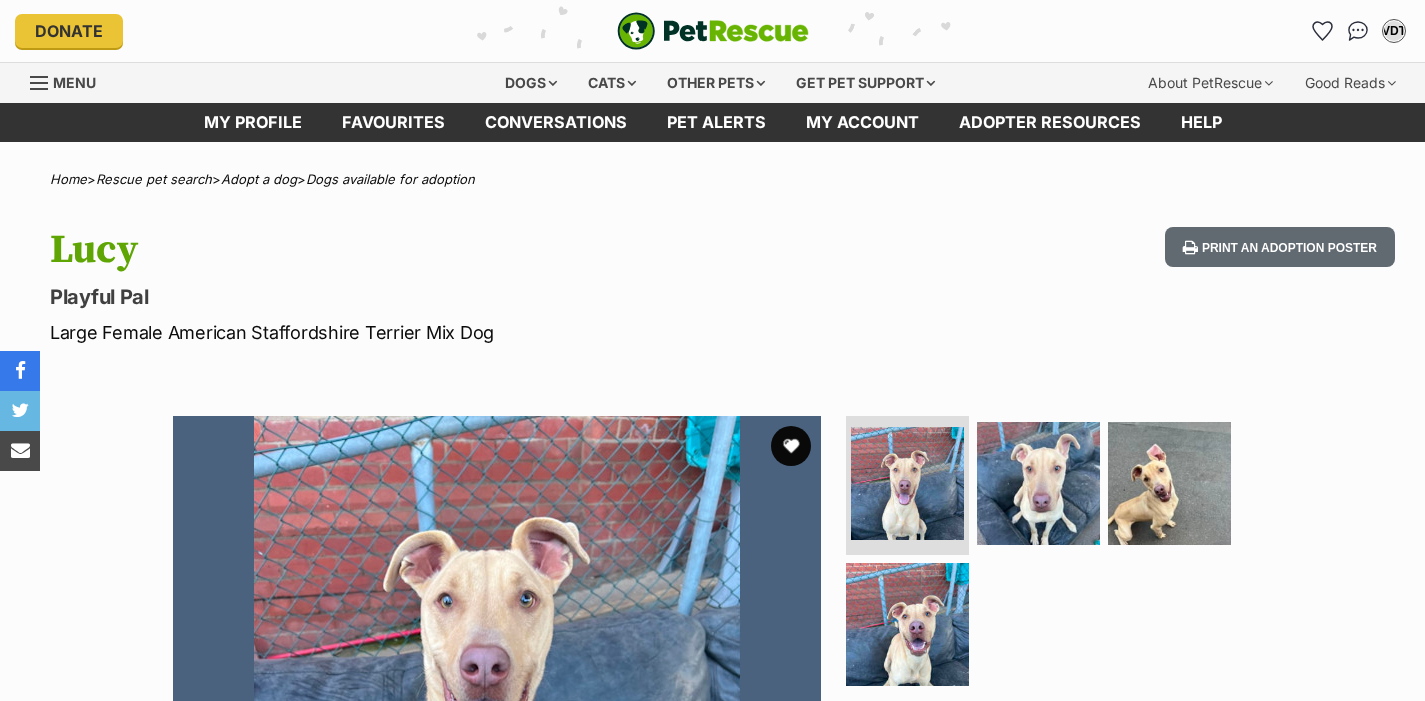 scroll, scrollTop: 0, scrollLeft: 0, axis: both 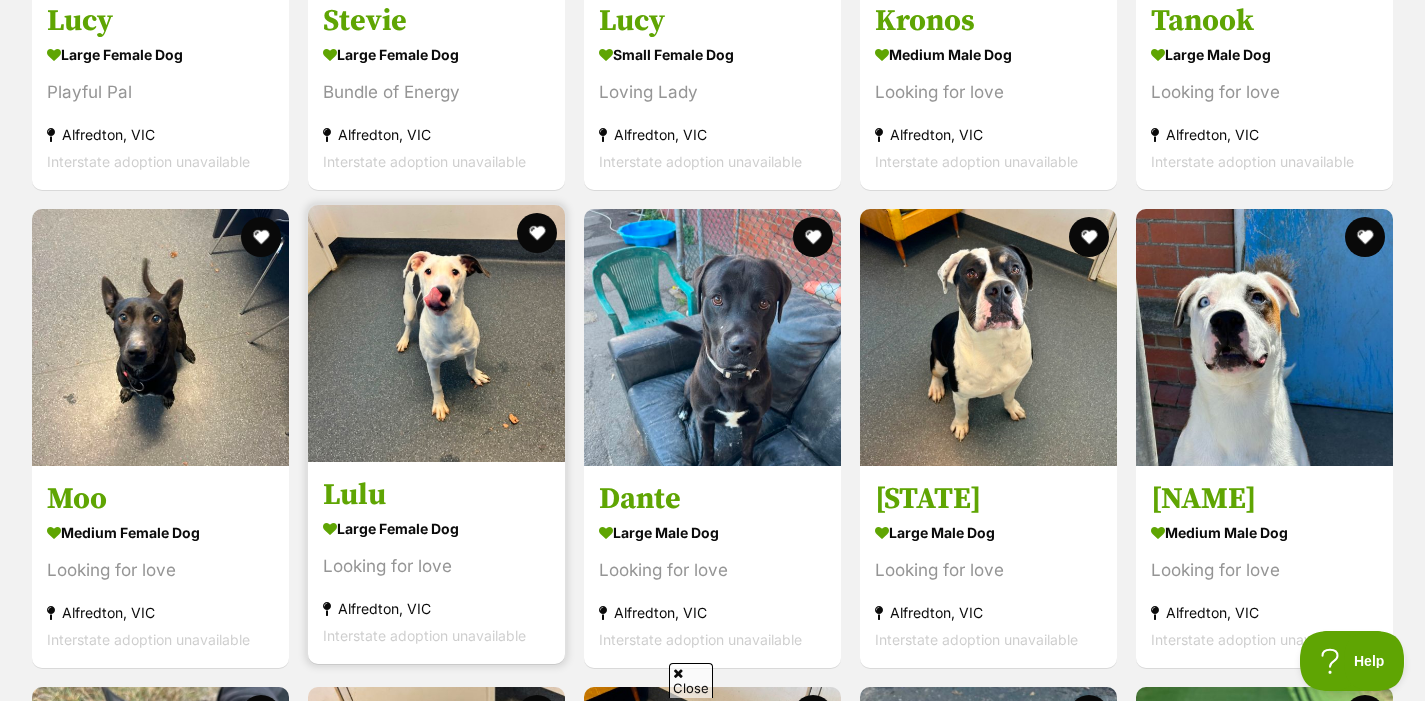 click on "Lulu" at bounding box center [436, 495] 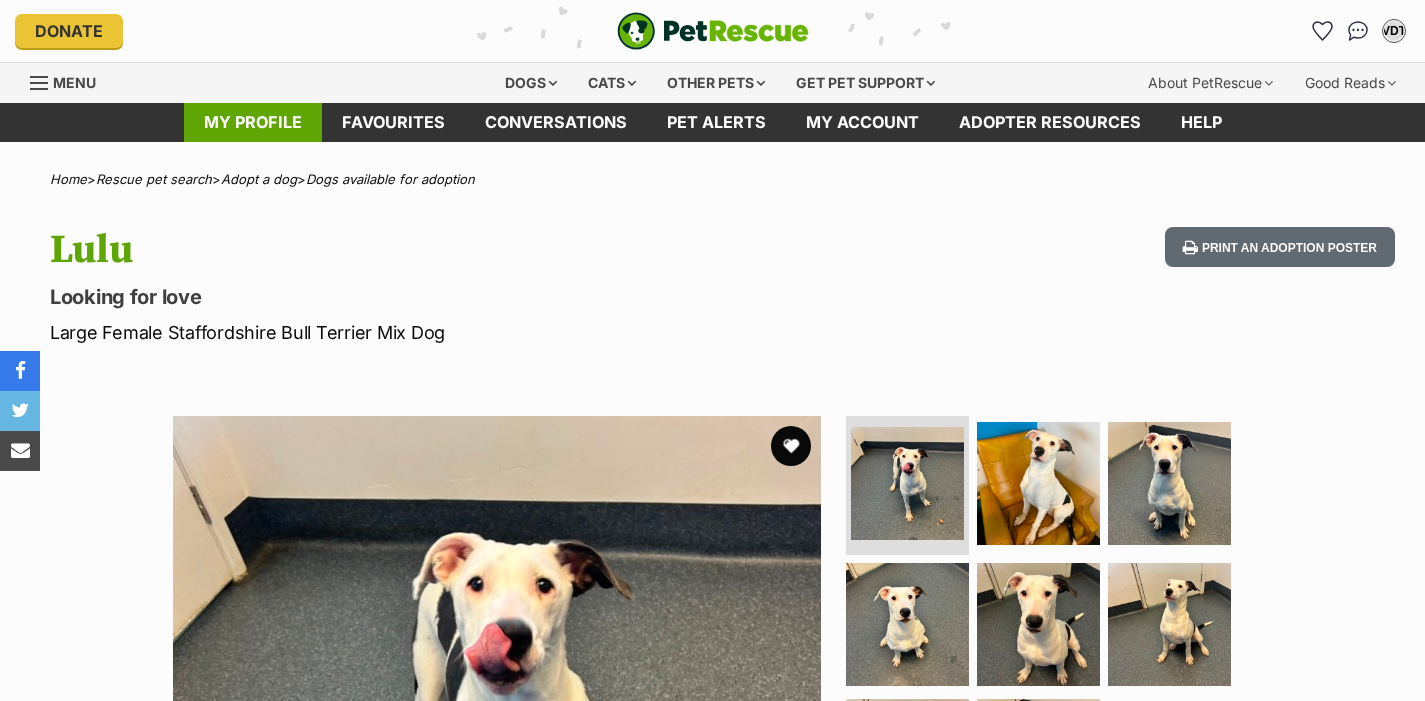 scroll, scrollTop: 0, scrollLeft: 0, axis: both 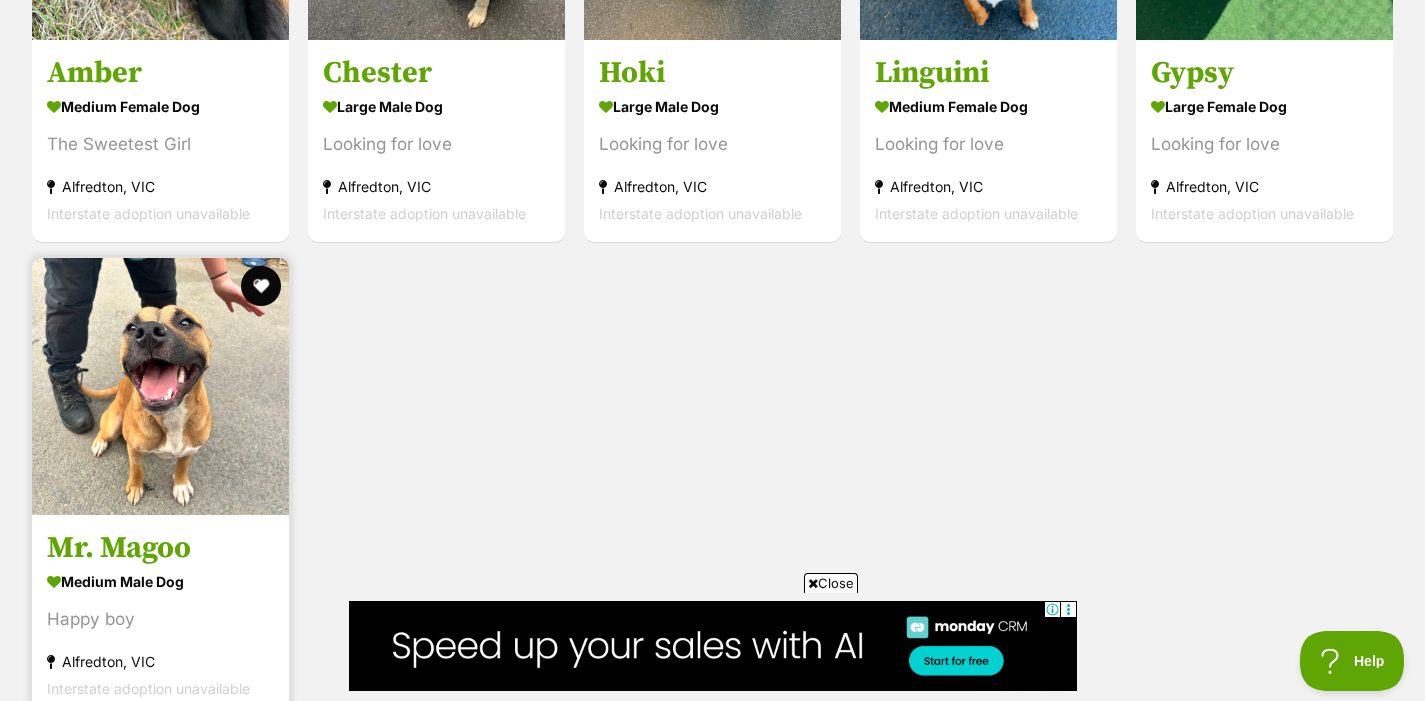 click on "Mr. Magoo" at bounding box center [160, 548] 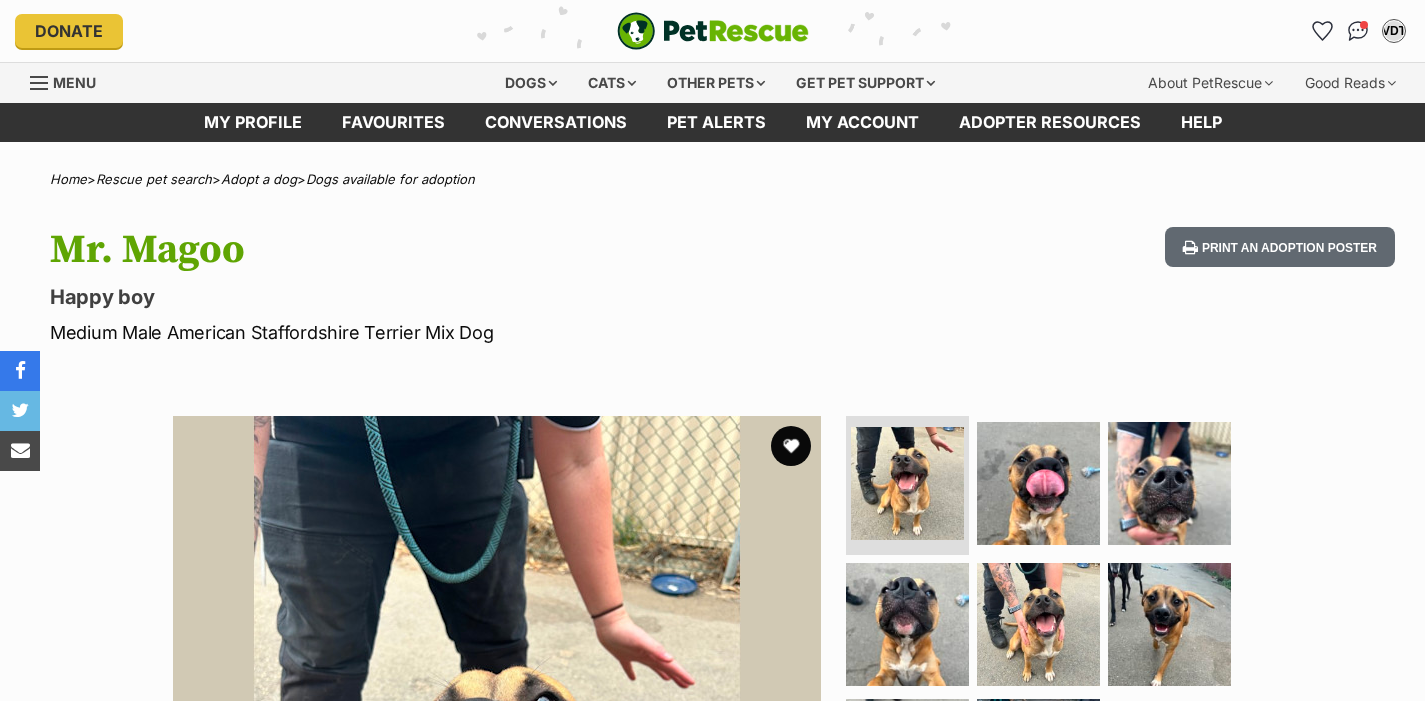 scroll, scrollTop: 0, scrollLeft: 0, axis: both 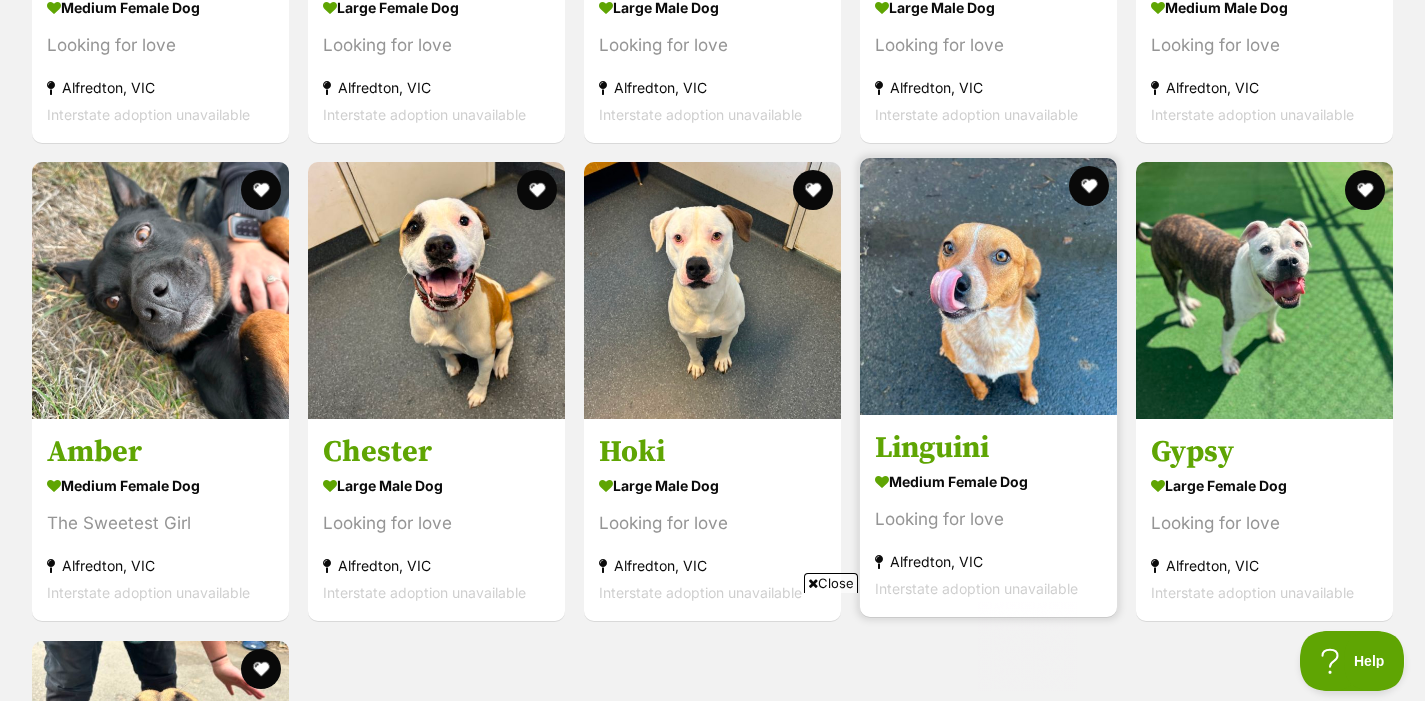 click on "Linguini" at bounding box center [988, 449] 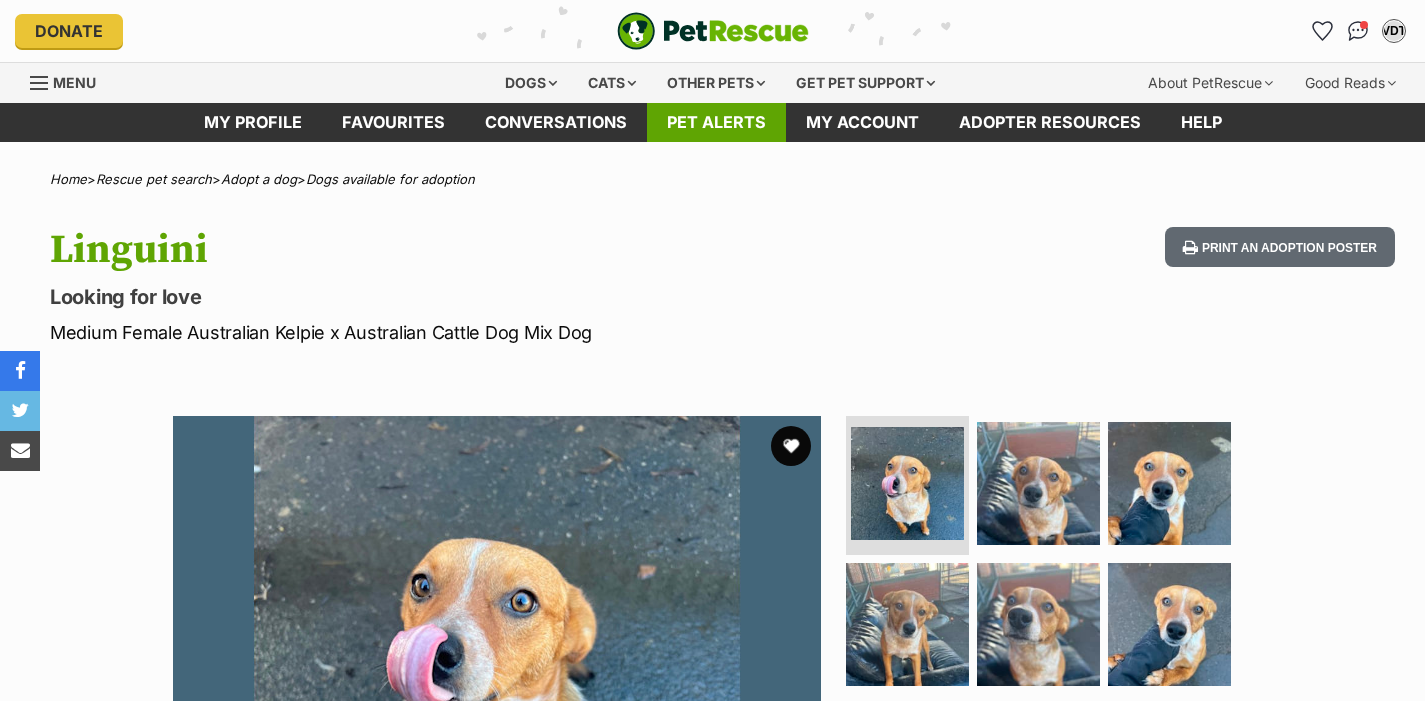 scroll, scrollTop: 0, scrollLeft: 0, axis: both 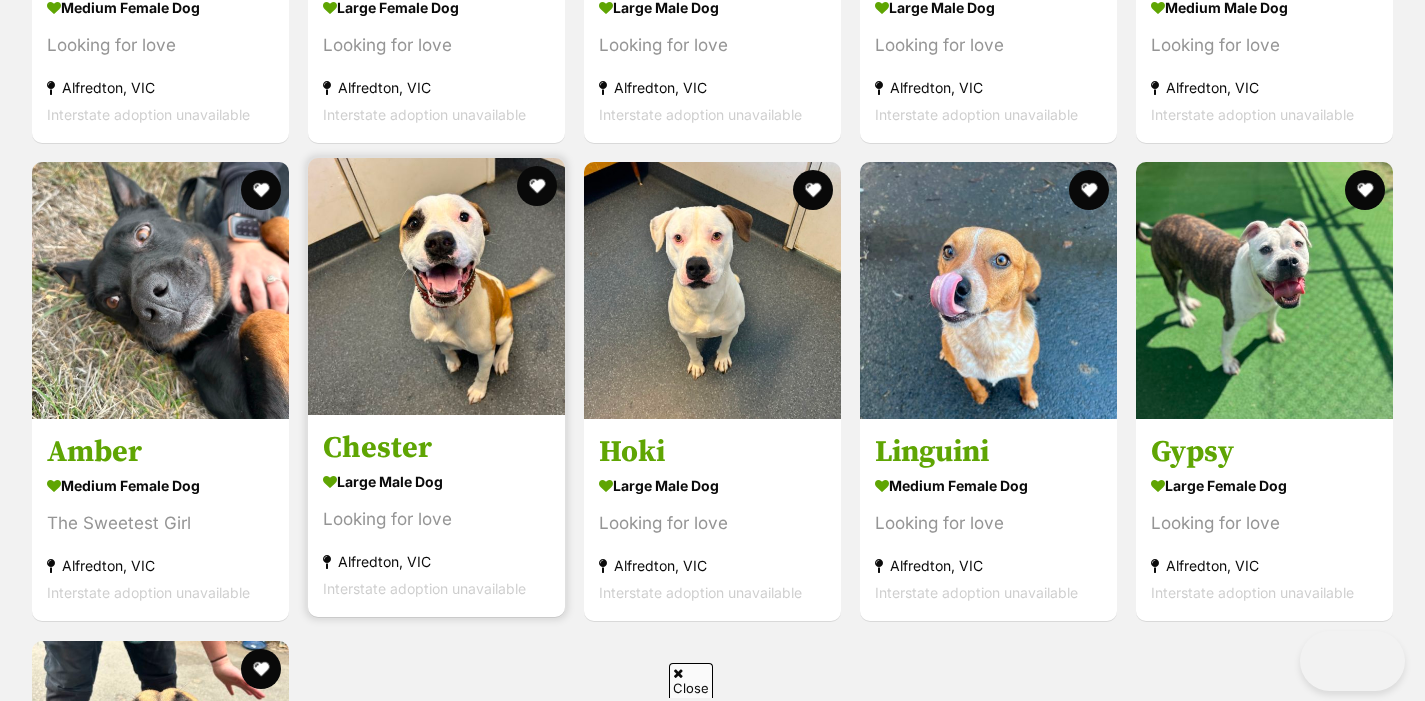 click on "Chester" at bounding box center [436, 449] 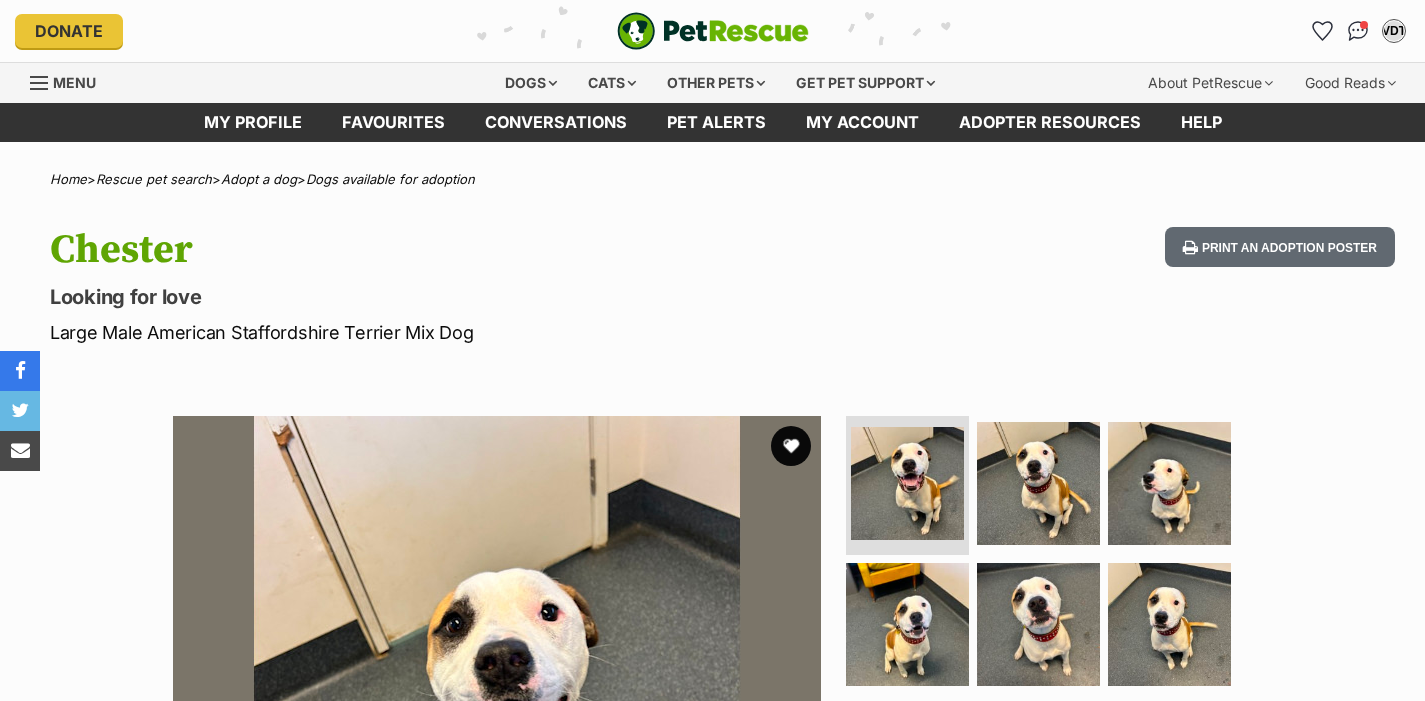 scroll, scrollTop: 0, scrollLeft: 0, axis: both 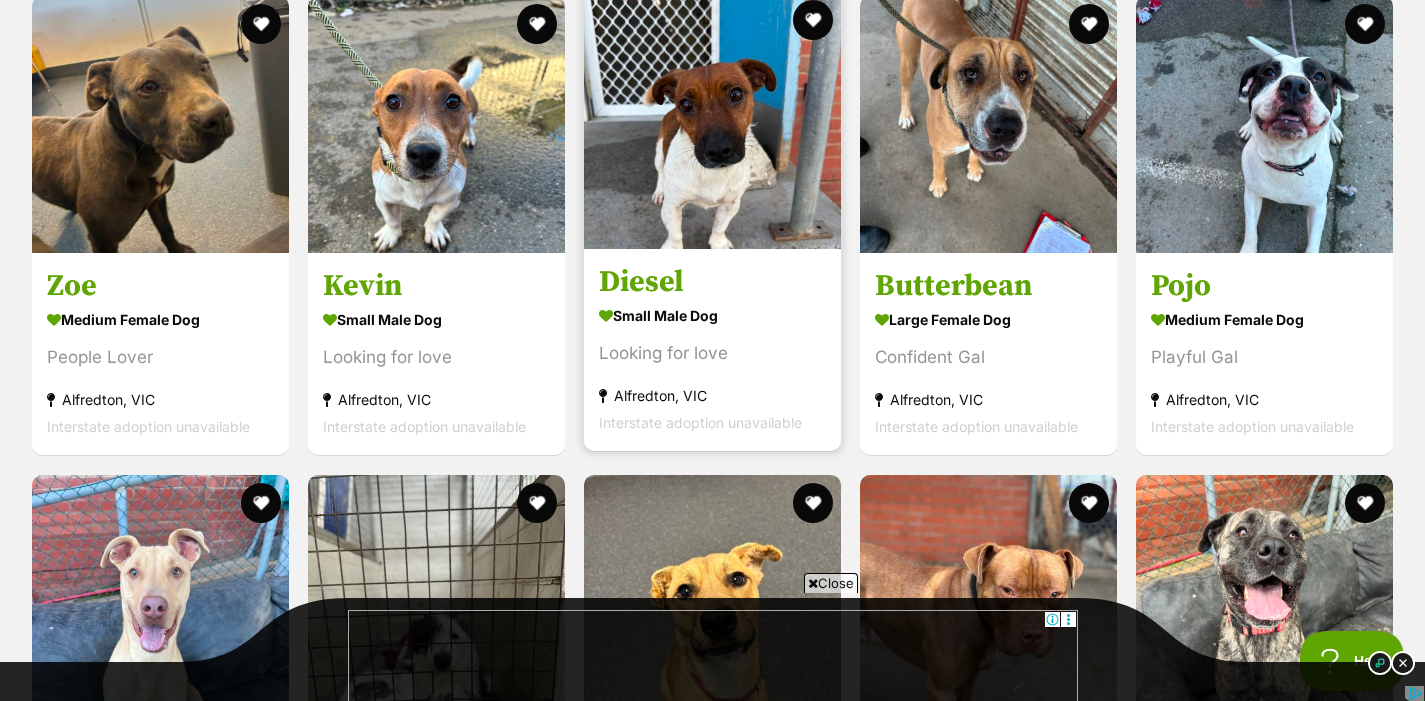 click on "Looking for love" at bounding box center (712, 354) 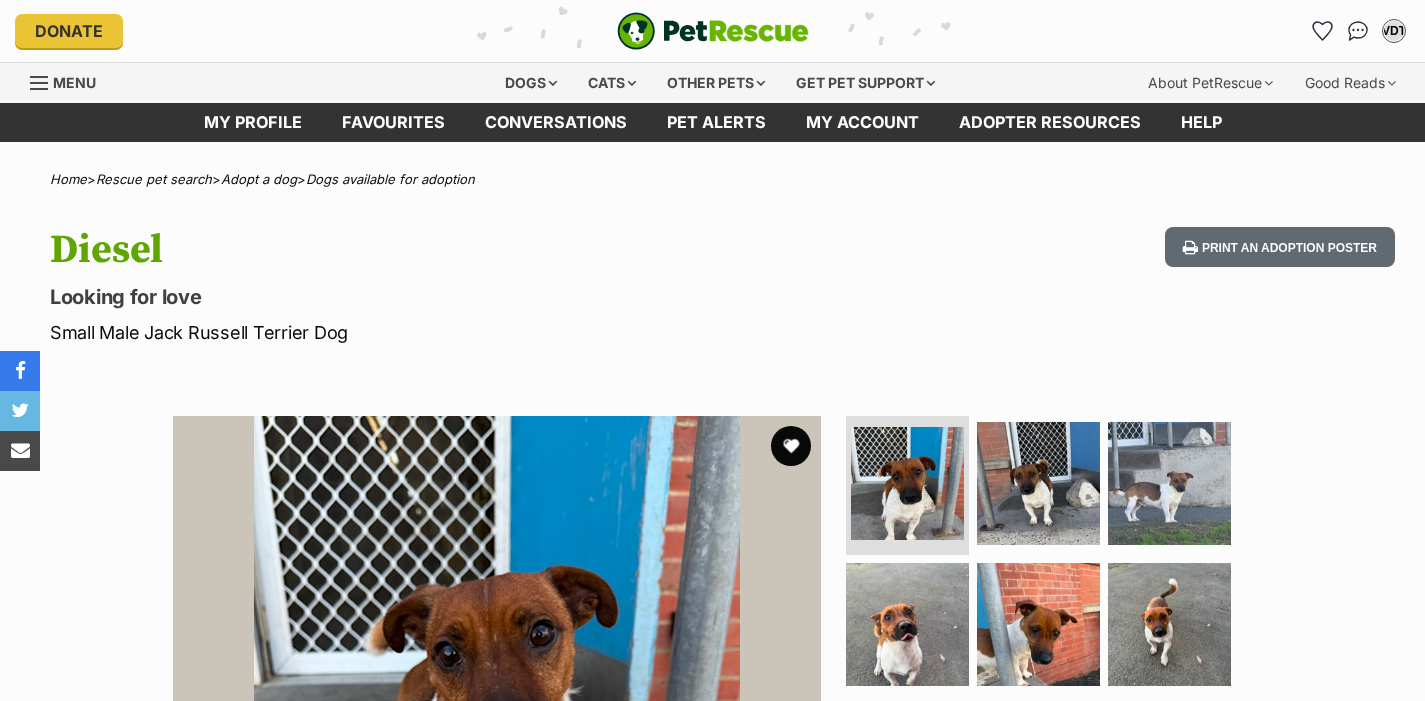 scroll, scrollTop: 184, scrollLeft: 0, axis: vertical 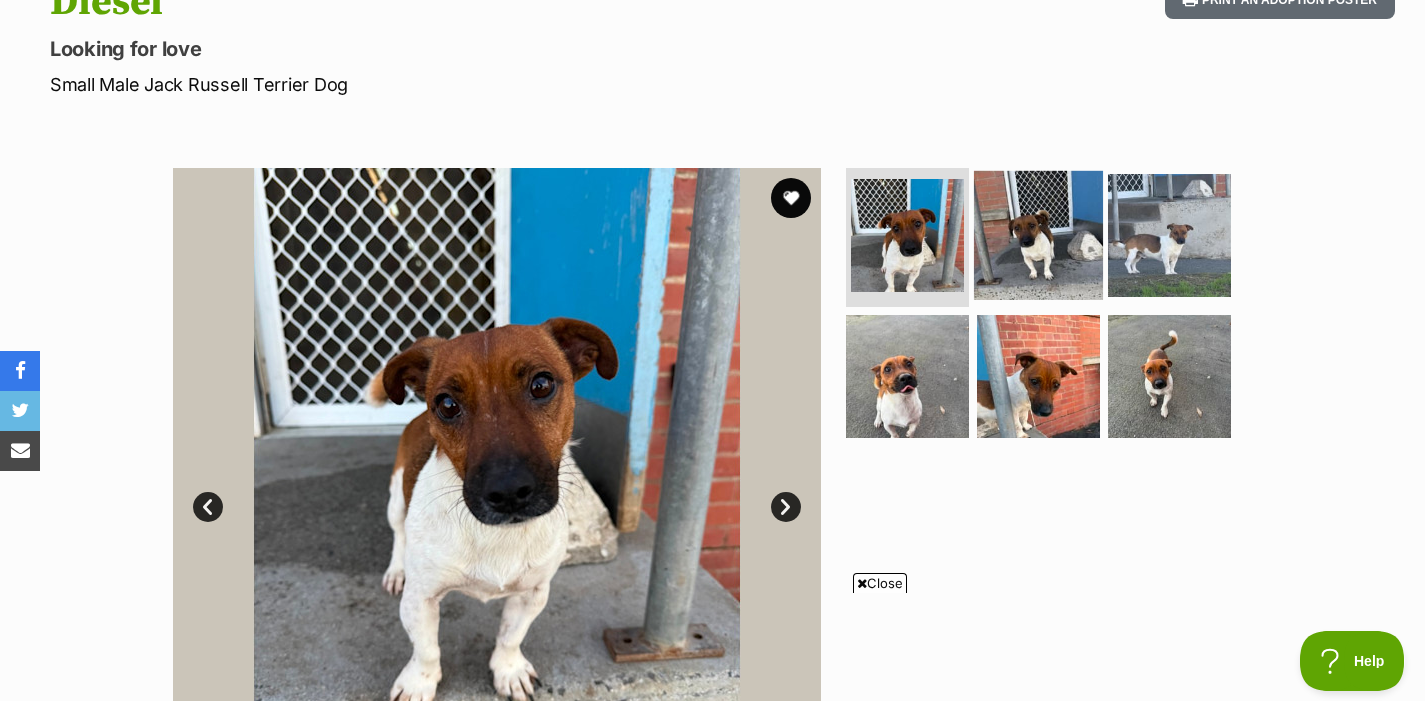 click at bounding box center (1038, 234) 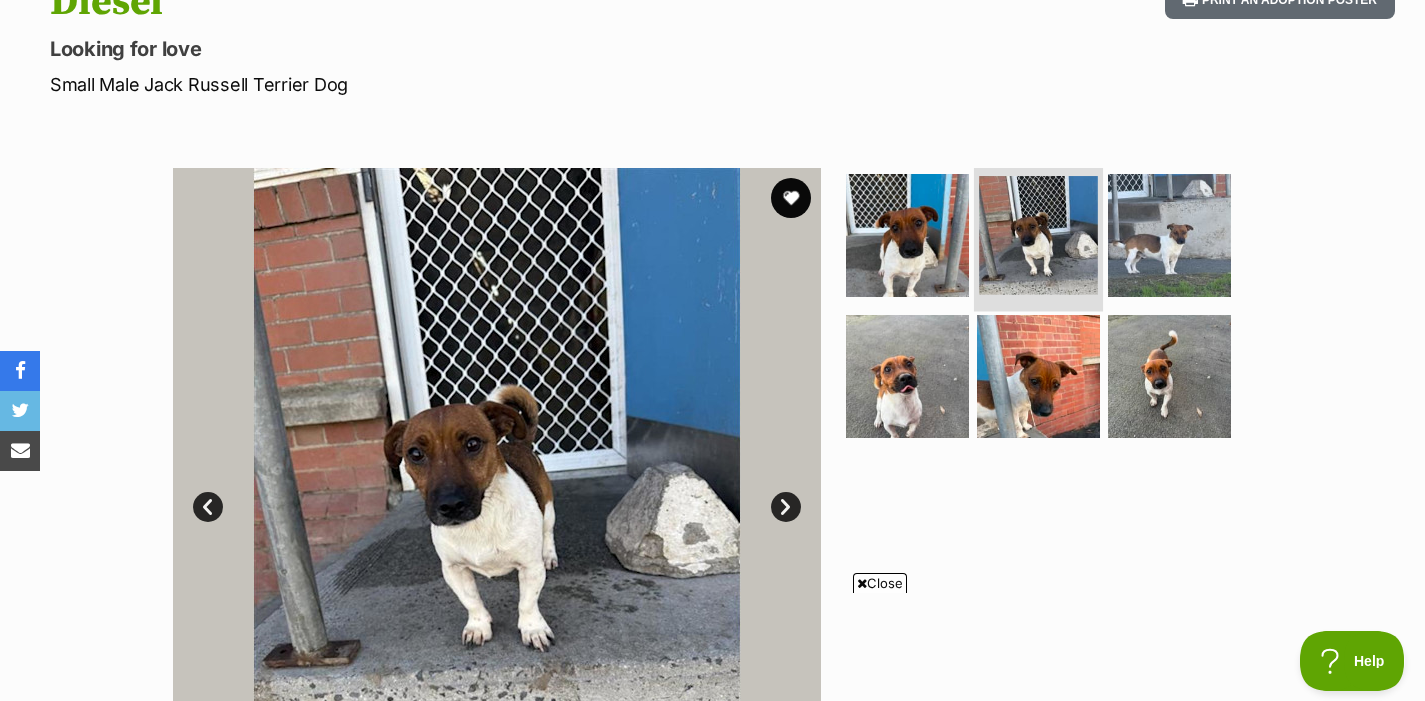 scroll, scrollTop: 281, scrollLeft: 0, axis: vertical 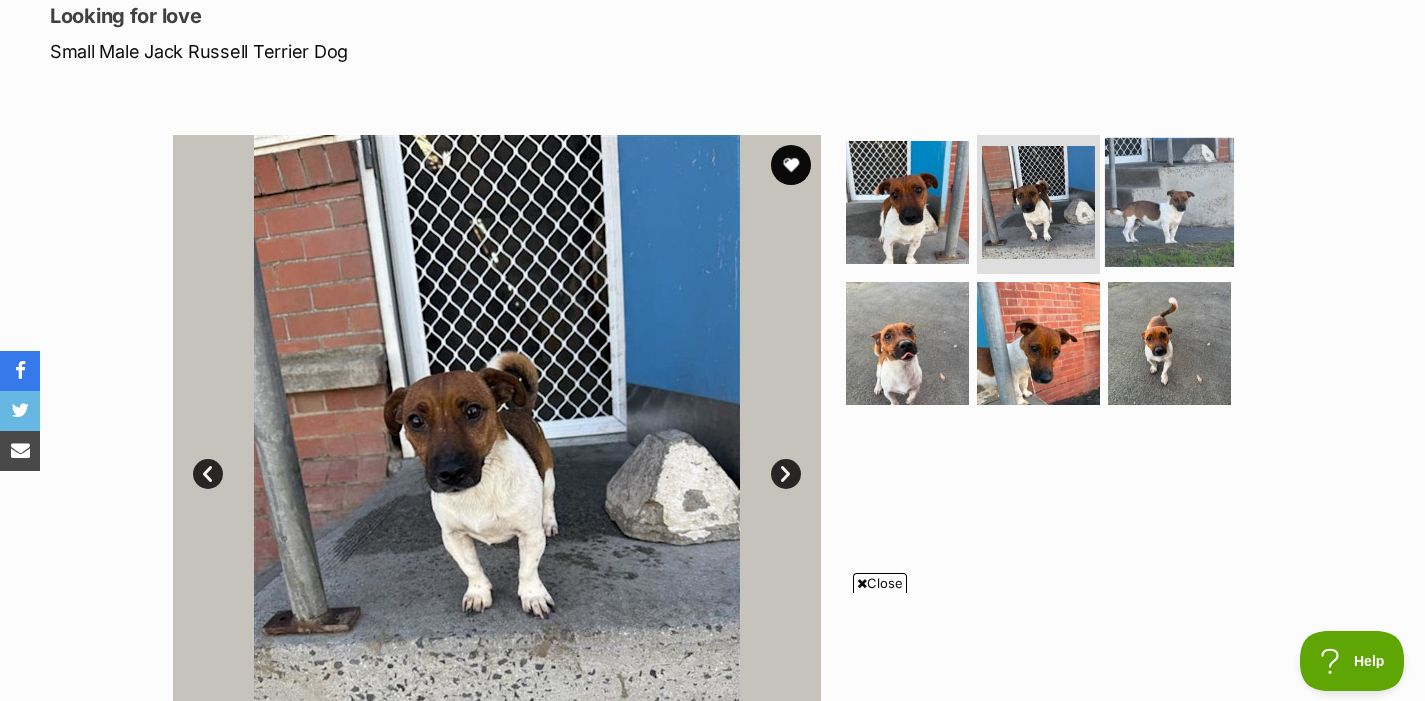 click at bounding box center (1169, 201) 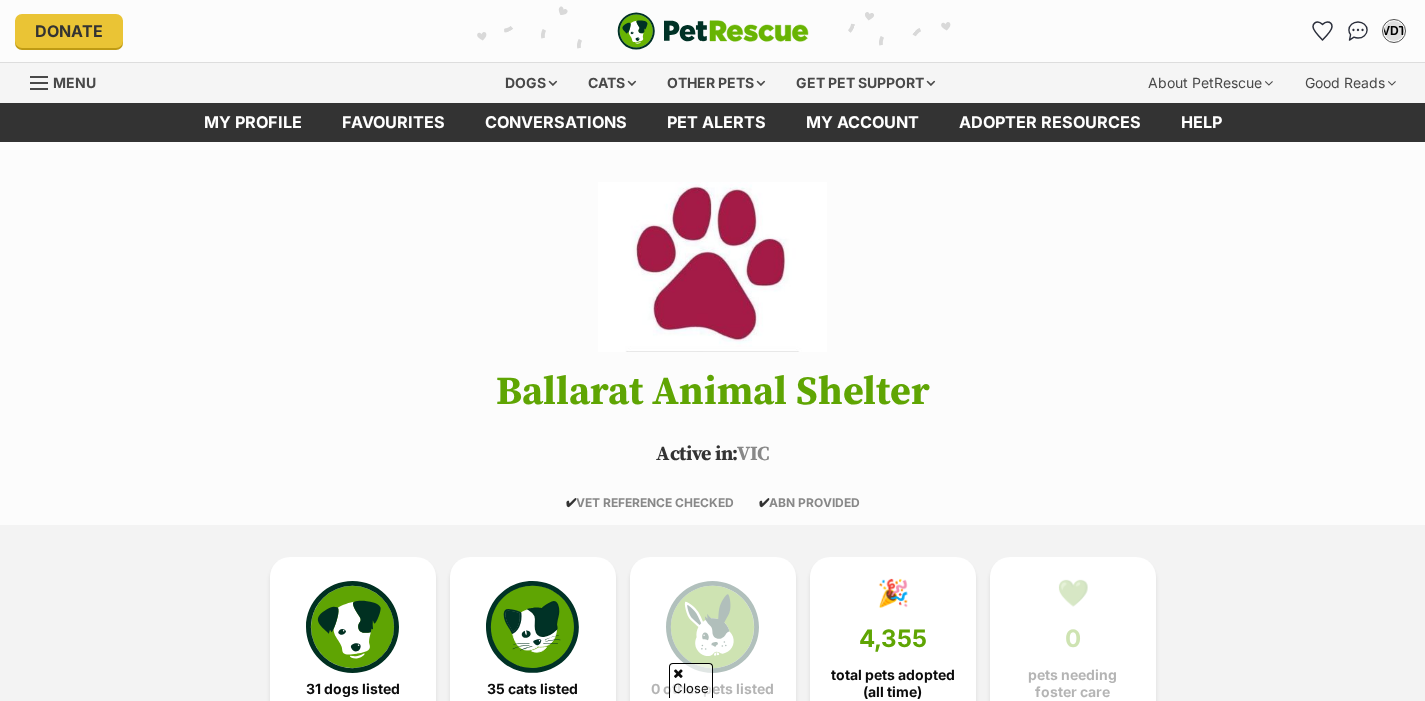 scroll, scrollTop: 2963, scrollLeft: 0, axis: vertical 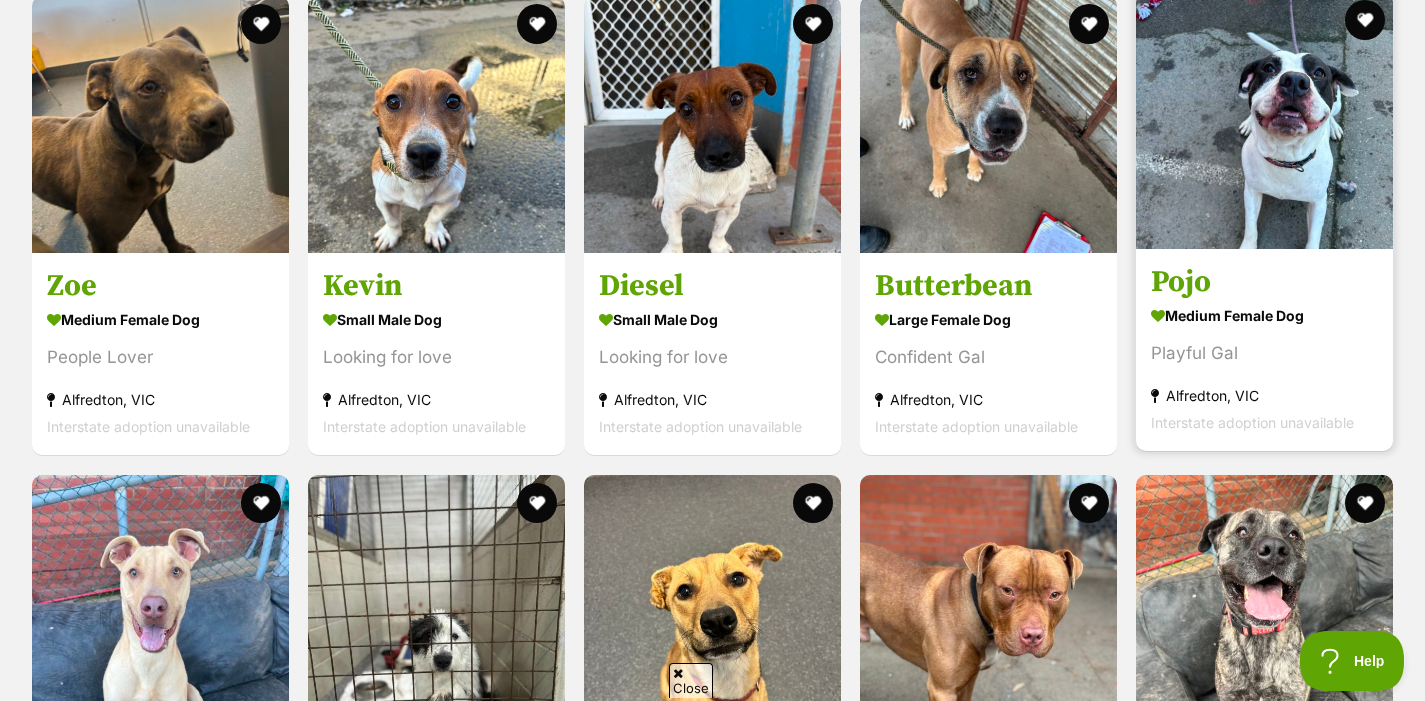 click on "Playful Gal" at bounding box center [1264, 354] 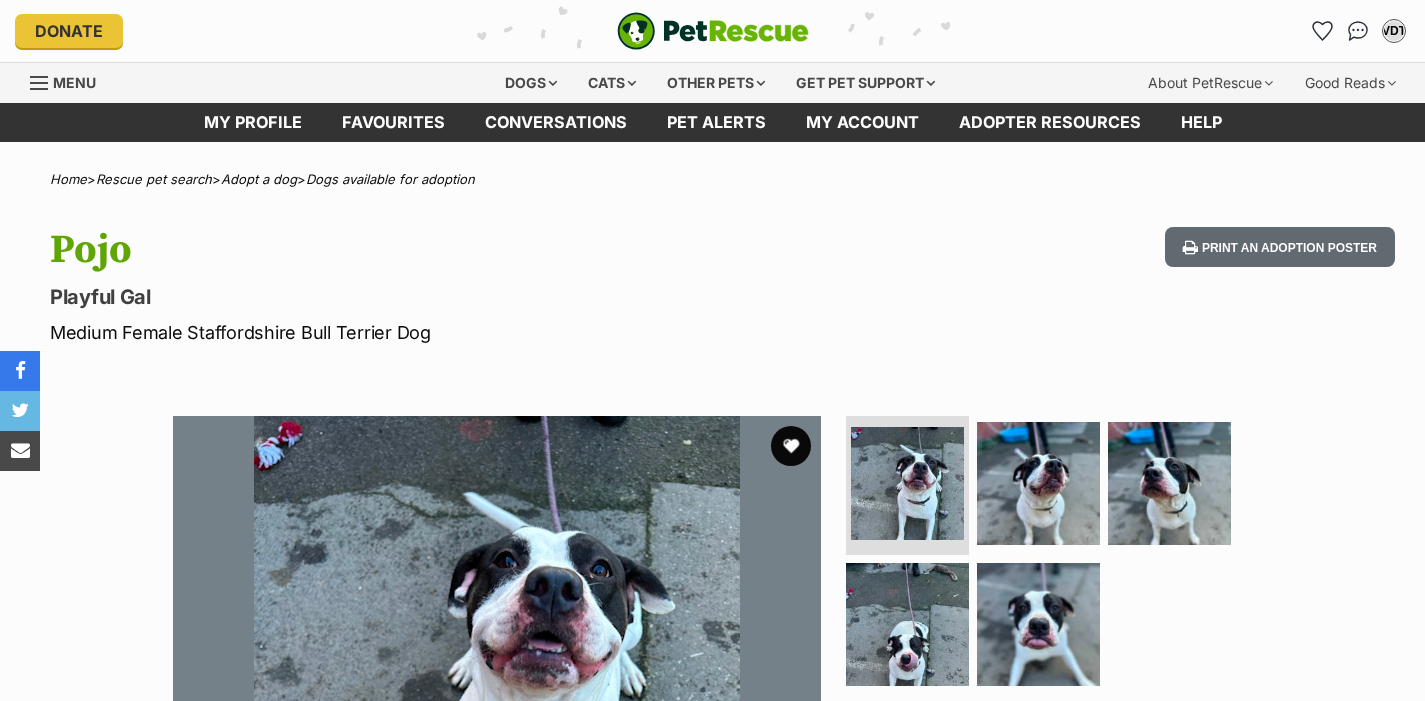 scroll, scrollTop: 0, scrollLeft: 0, axis: both 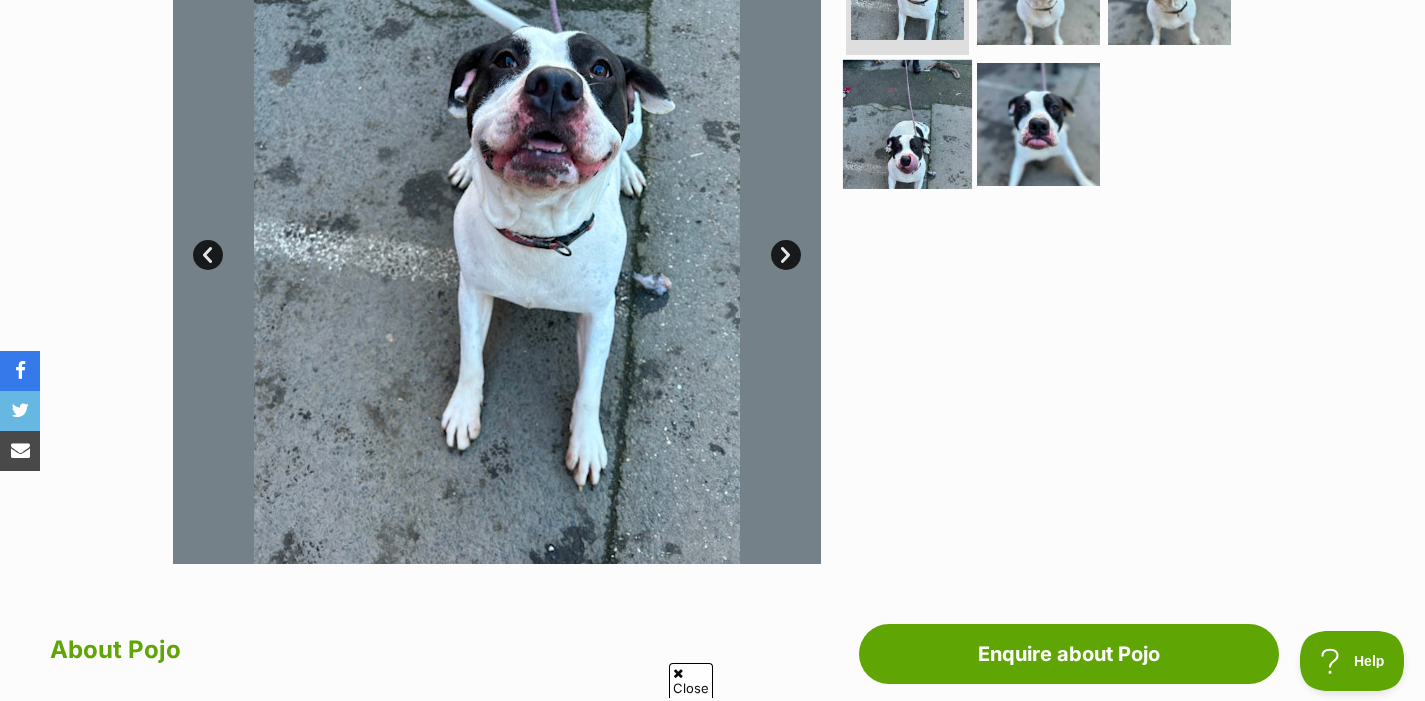 click at bounding box center (907, 124) 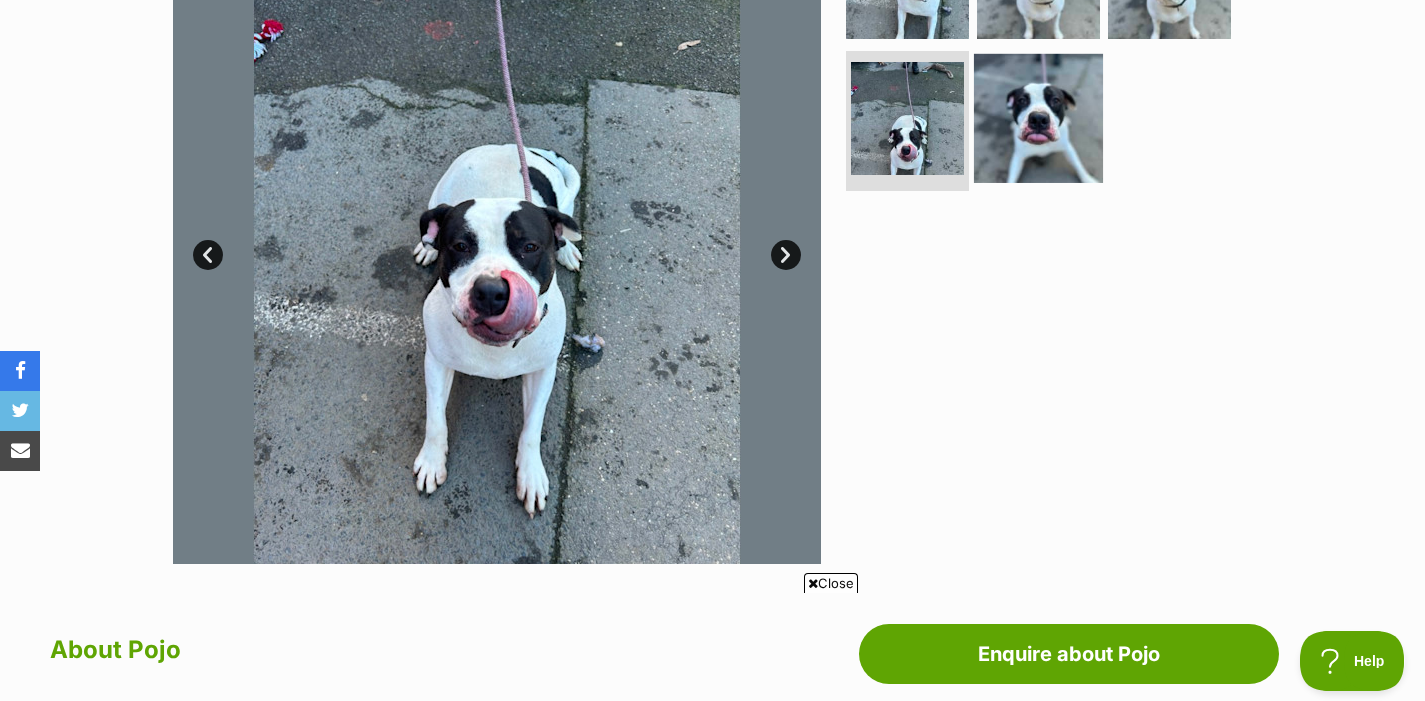 scroll, scrollTop: 0, scrollLeft: 0, axis: both 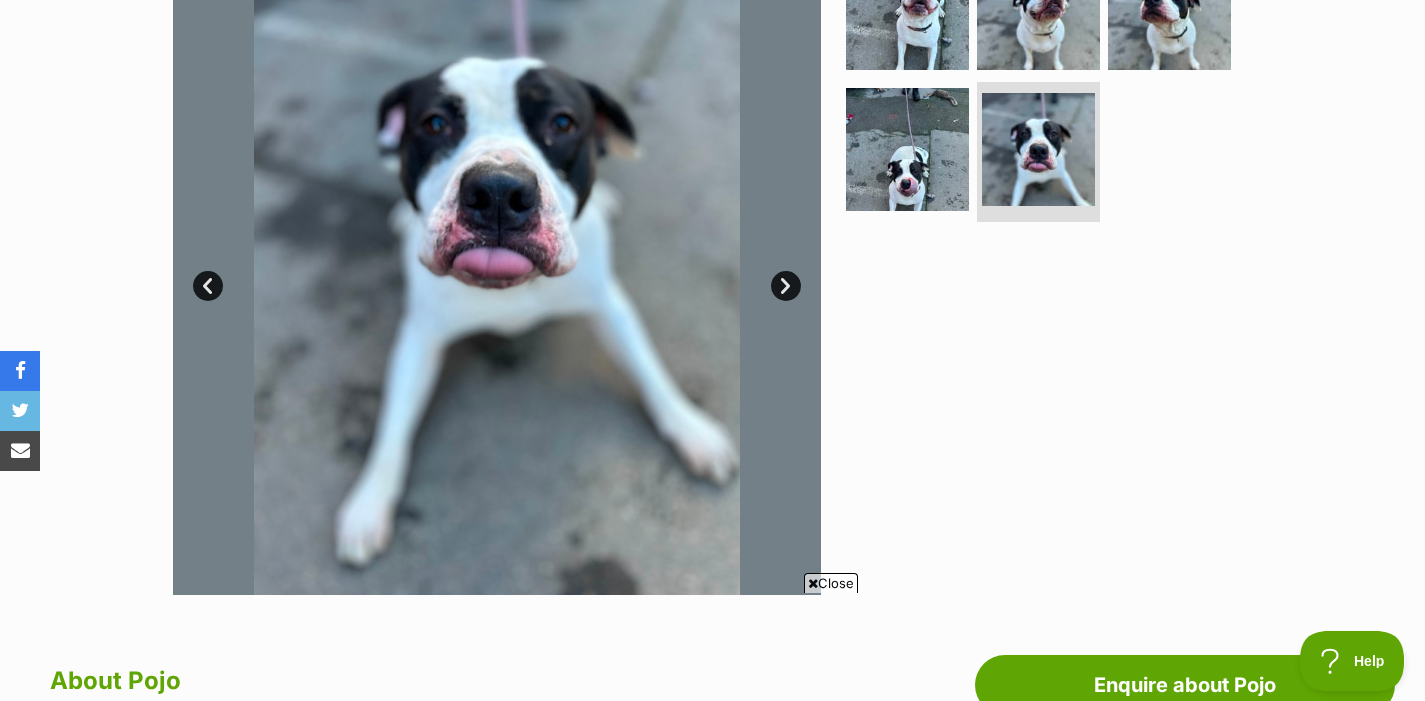 click on "Next" at bounding box center [786, 286] 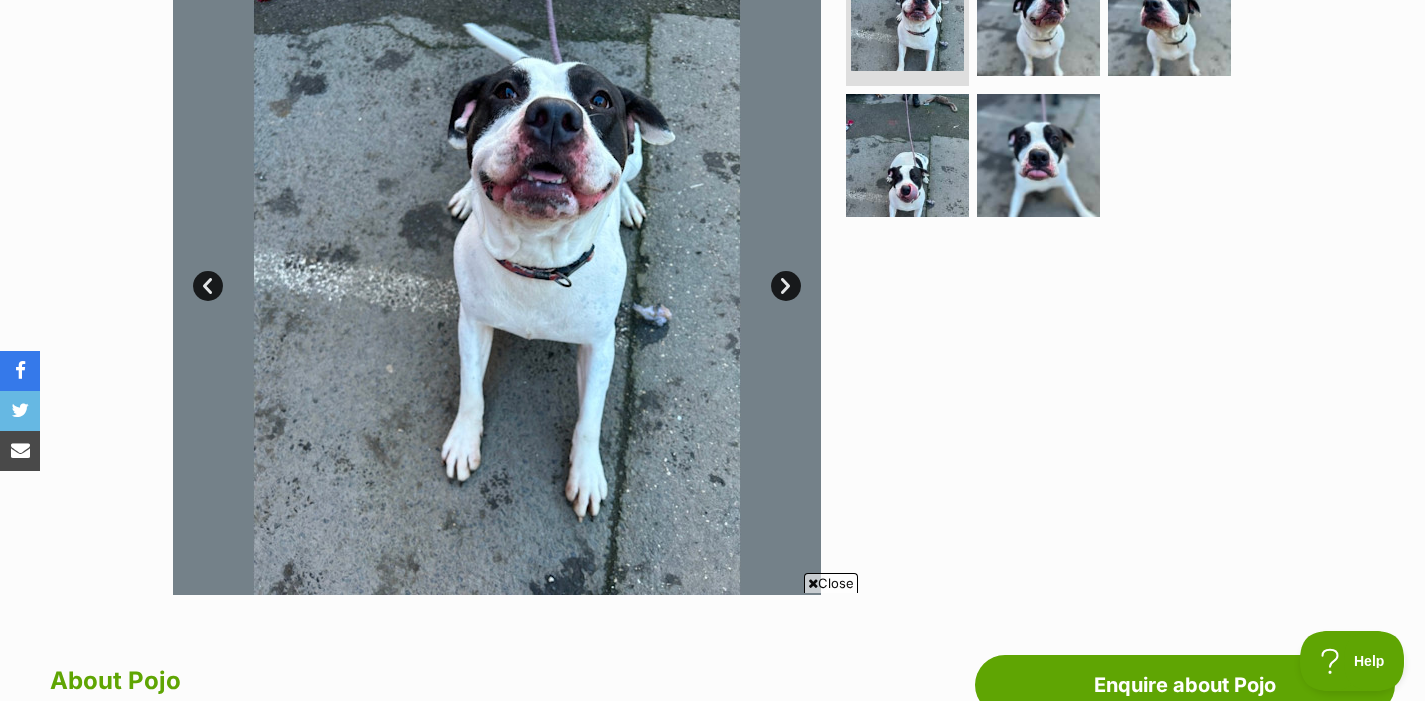 click on "Next" at bounding box center [786, 286] 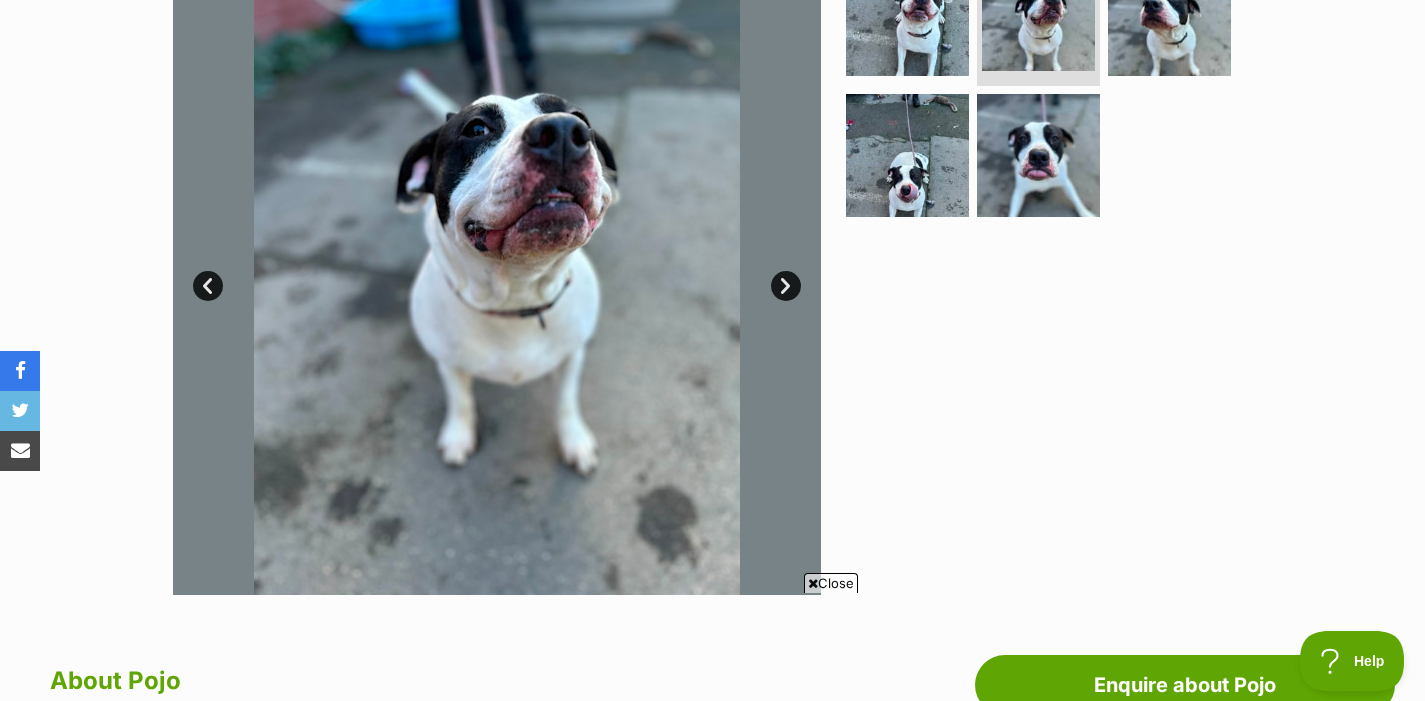 click on "Next" at bounding box center [786, 286] 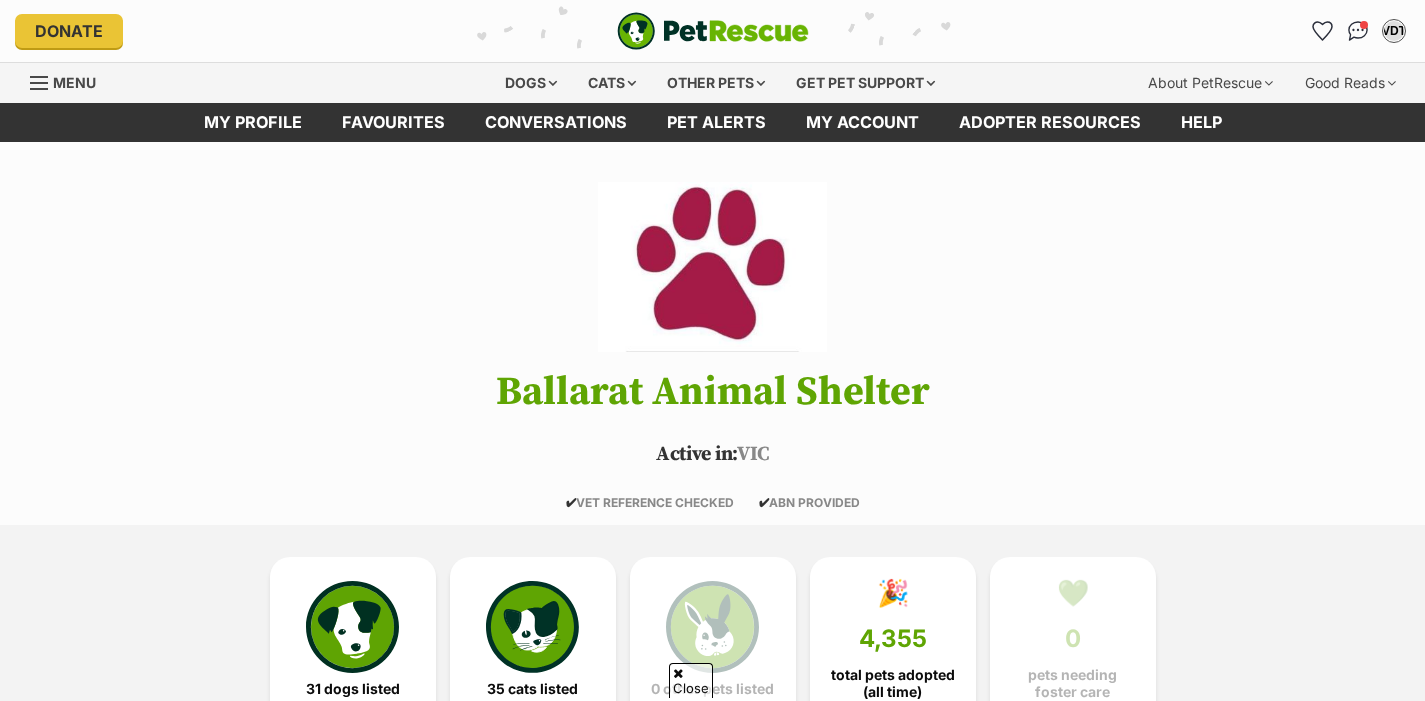 scroll, scrollTop: 2963, scrollLeft: 0, axis: vertical 